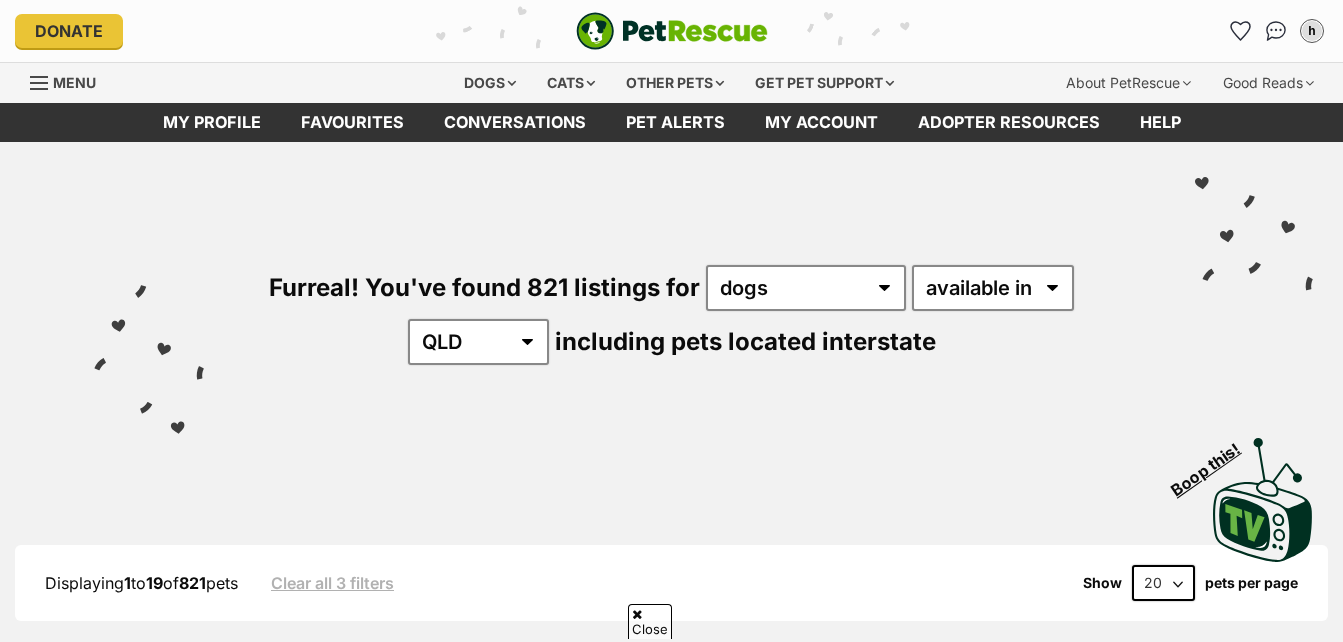 scroll, scrollTop: 203, scrollLeft: 0, axis: vertical 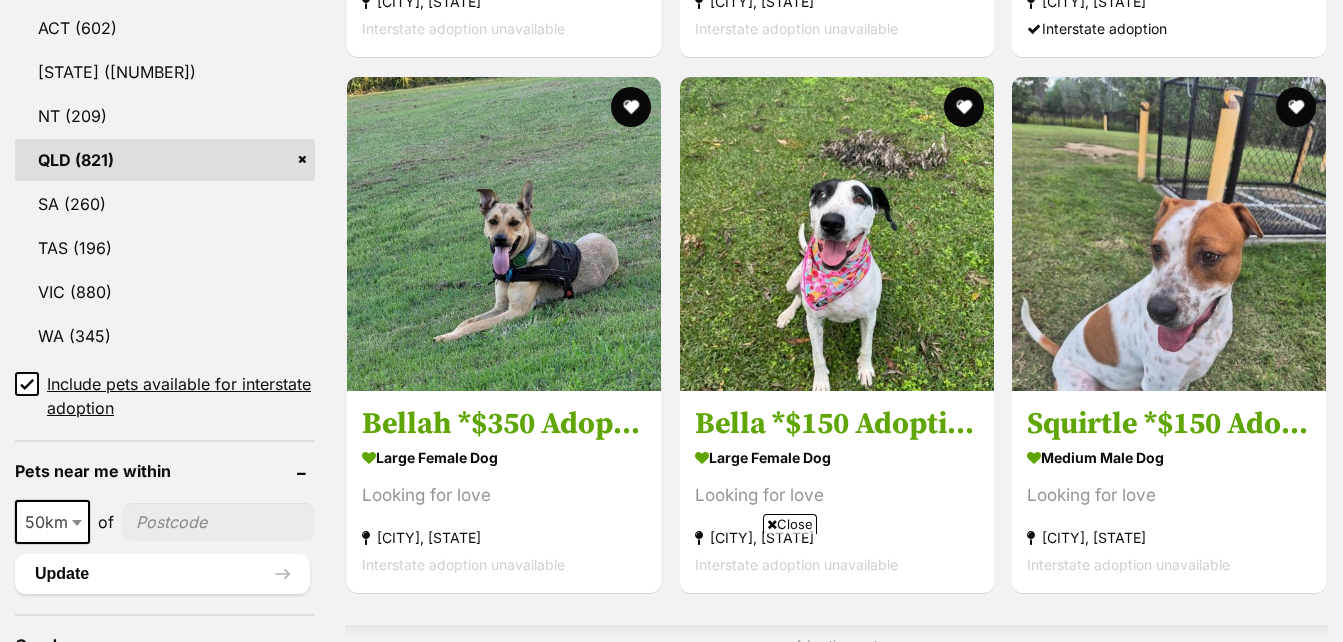 click at bounding box center [218, 522] 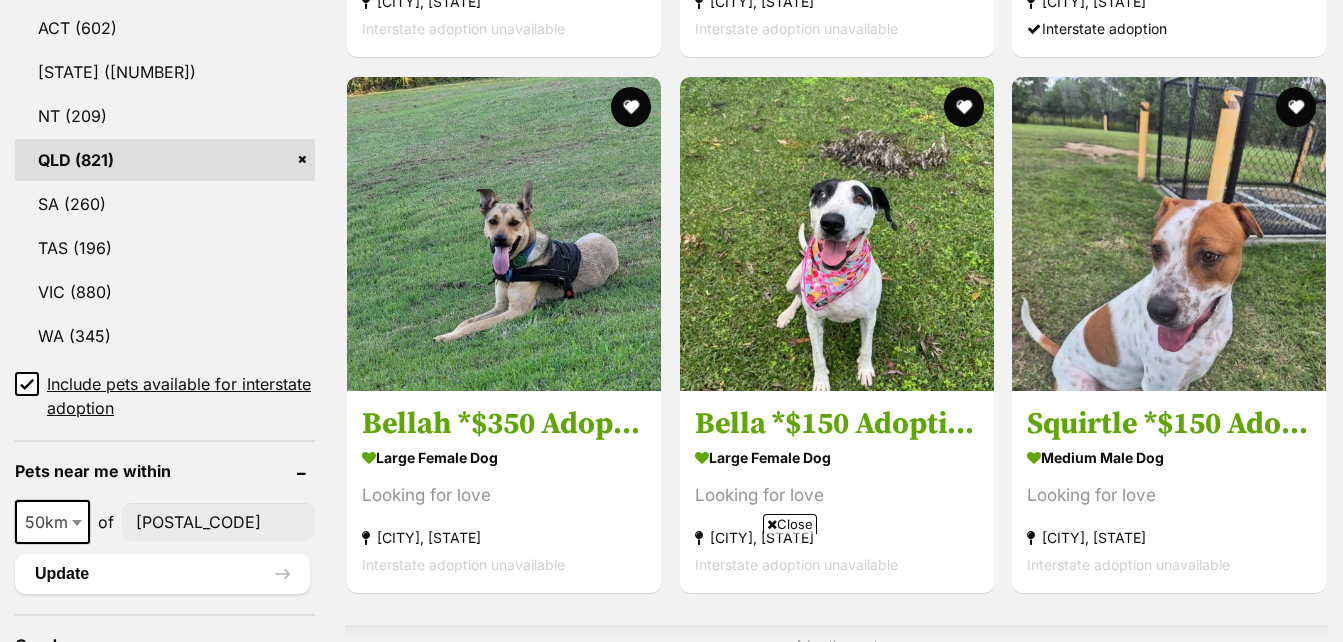 type on "4073" 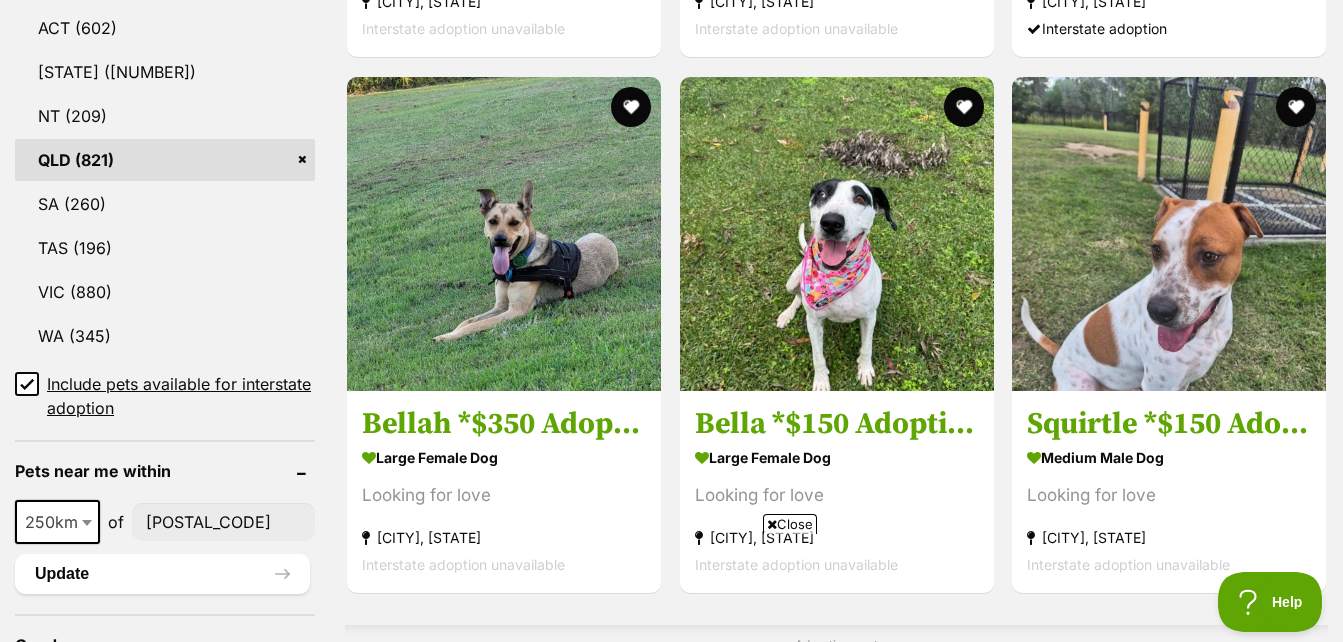 scroll, scrollTop: 0, scrollLeft: 0, axis: both 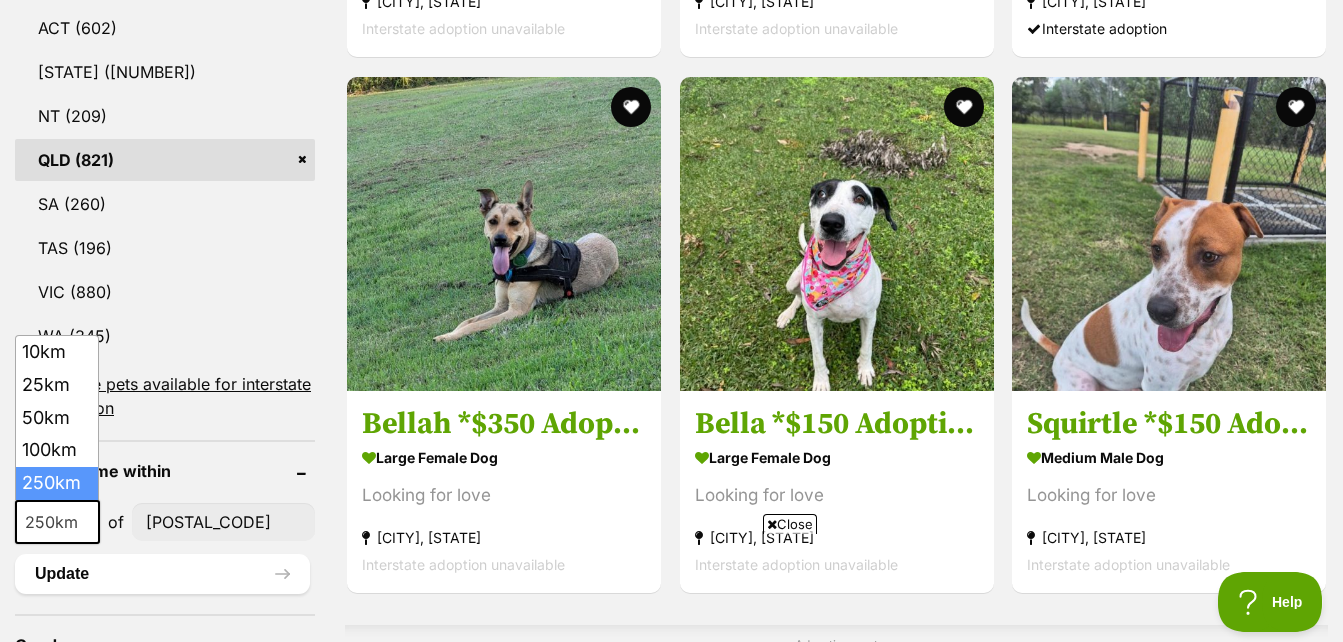 click at bounding box center [89, 522] 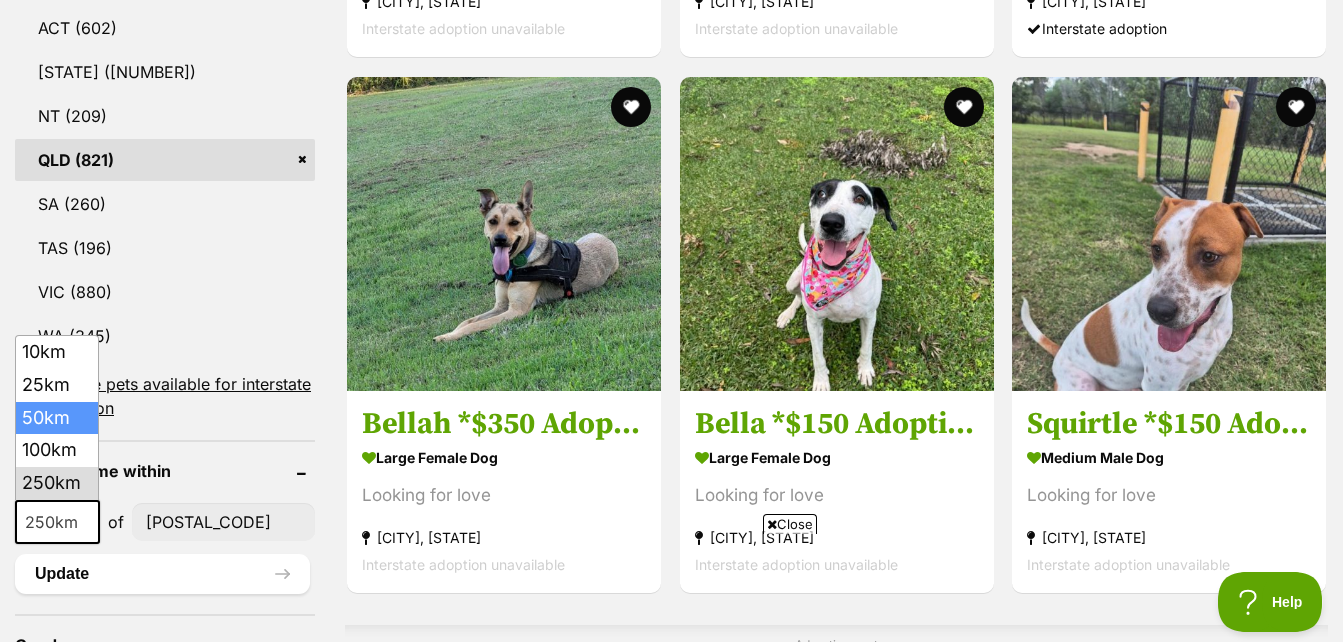 select on "50" 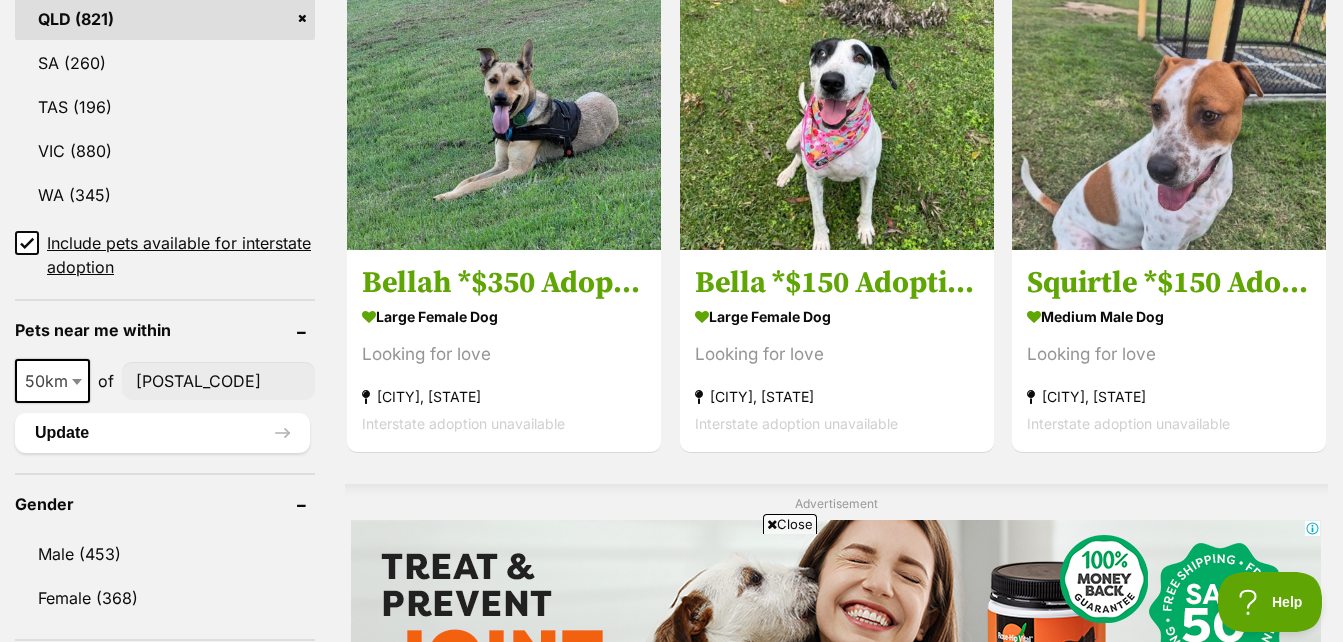scroll, scrollTop: 1255, scrollLeft: 0, axis: vertical 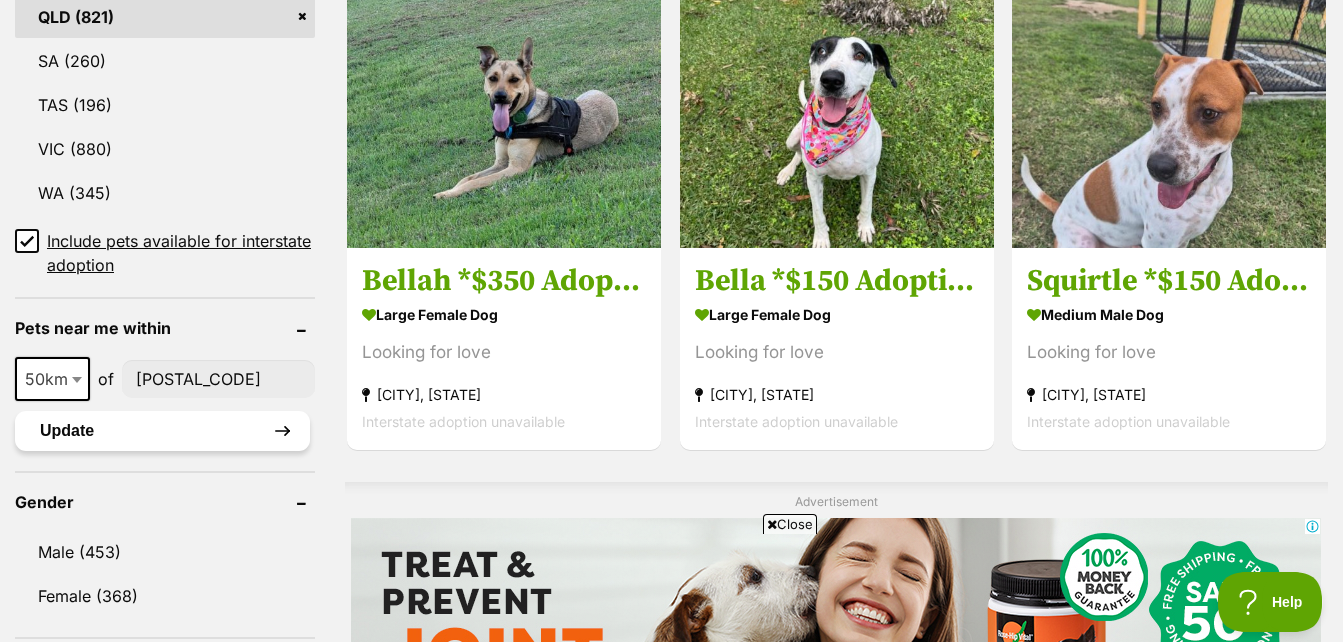click on "Update" at bounding box center (162, 431) 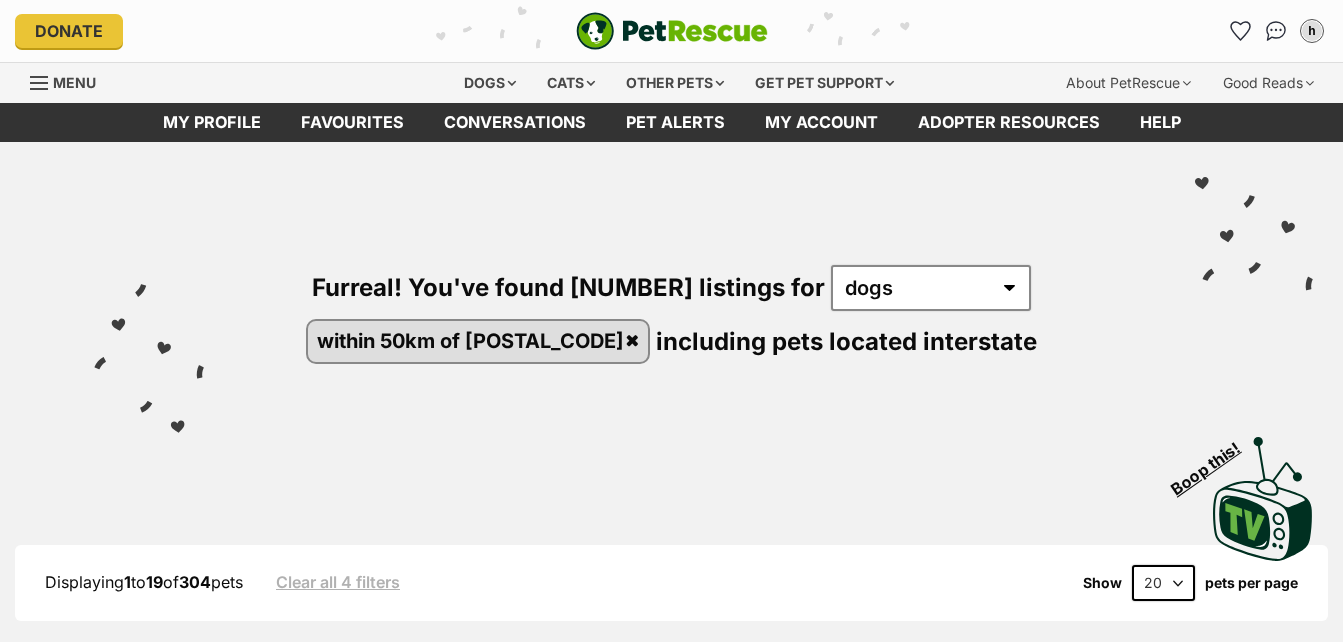 scroll, scrollTop: 0, scrollLeft: 0, axis: both 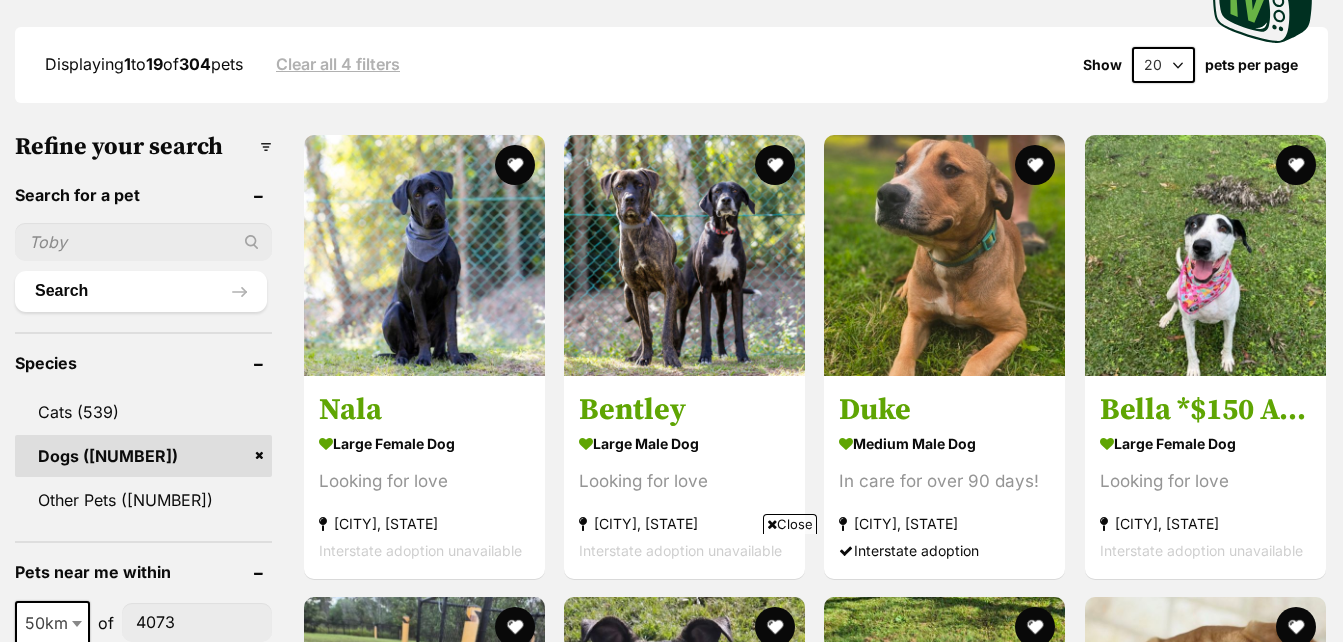 click on "20 40 60" at bounding box center (1163, 65) 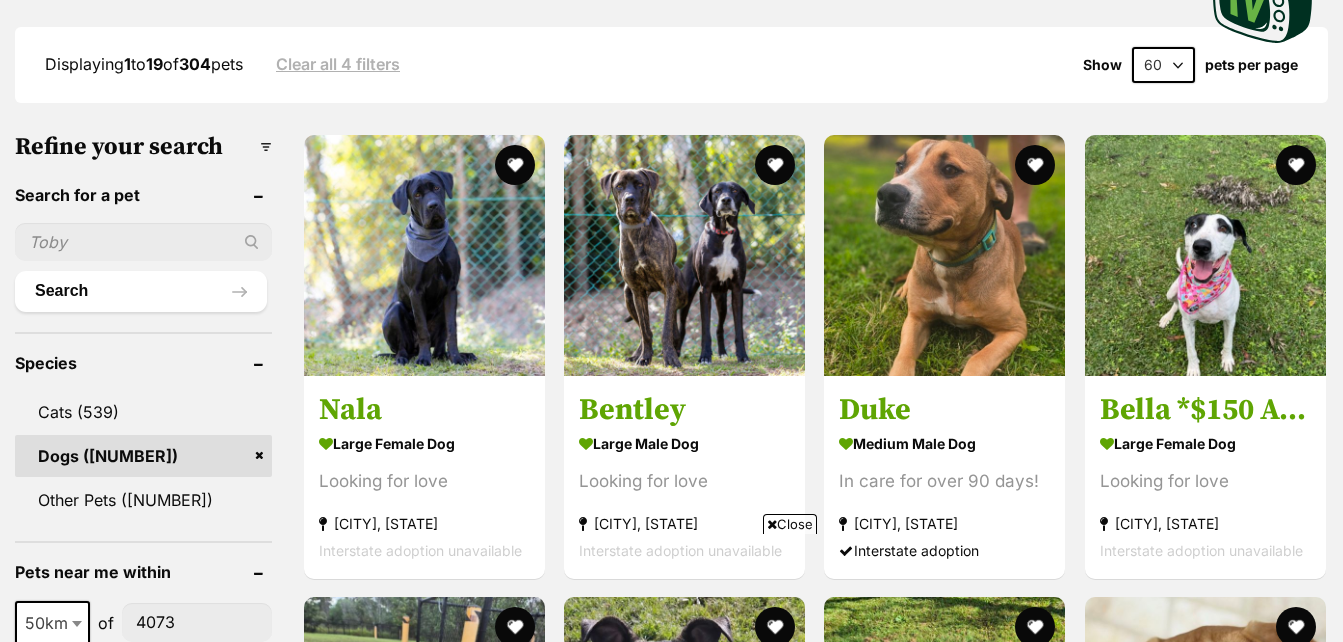 click on "20 40 60" at bounding box center [1163, 65] 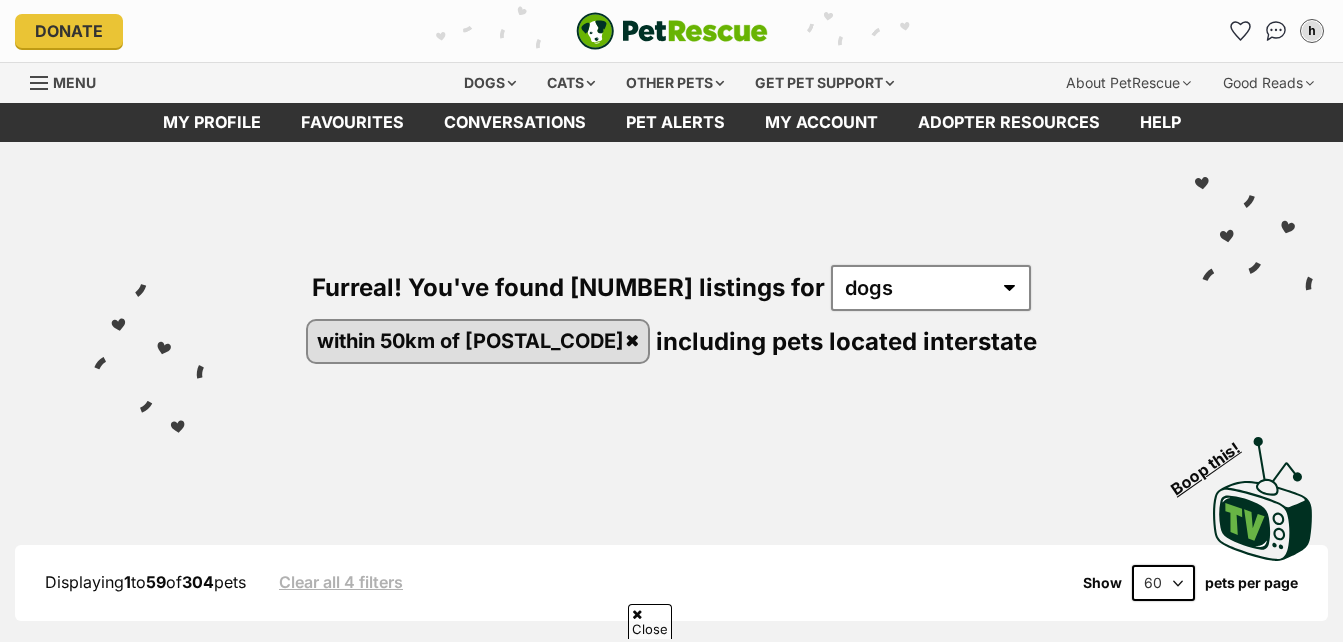 scroll, scrollTop: 319, scrollLeft: 0, axis: vertical 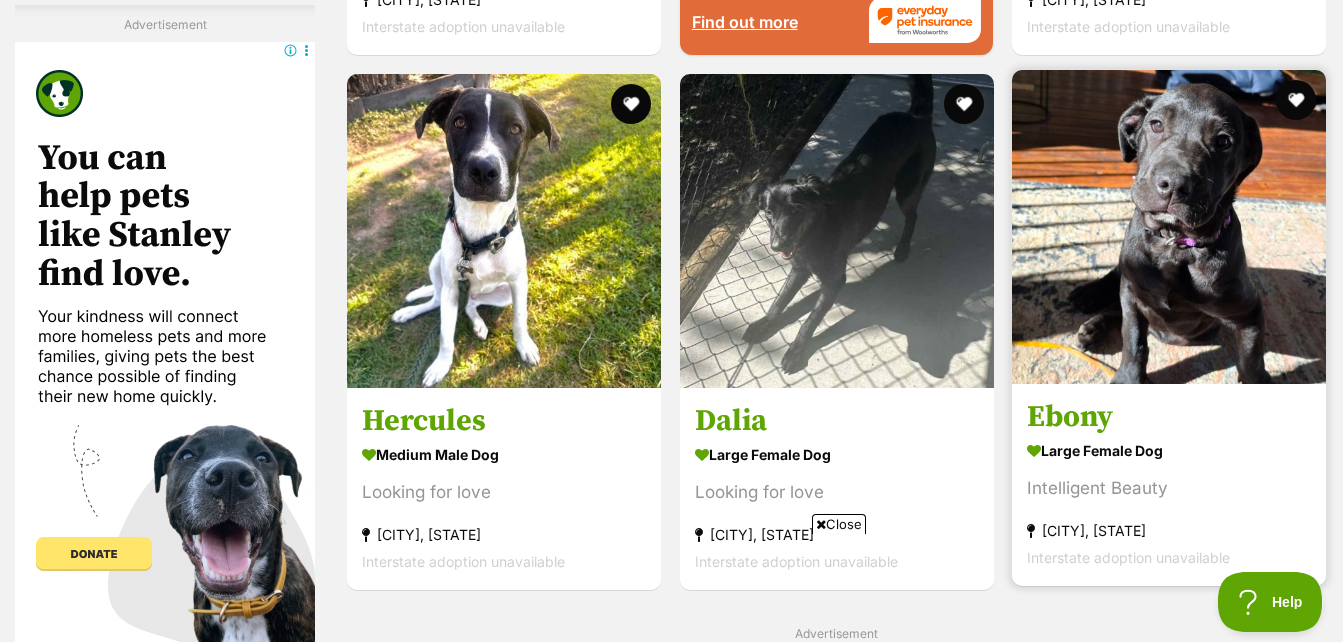 click at bounding box center [1169, 227] 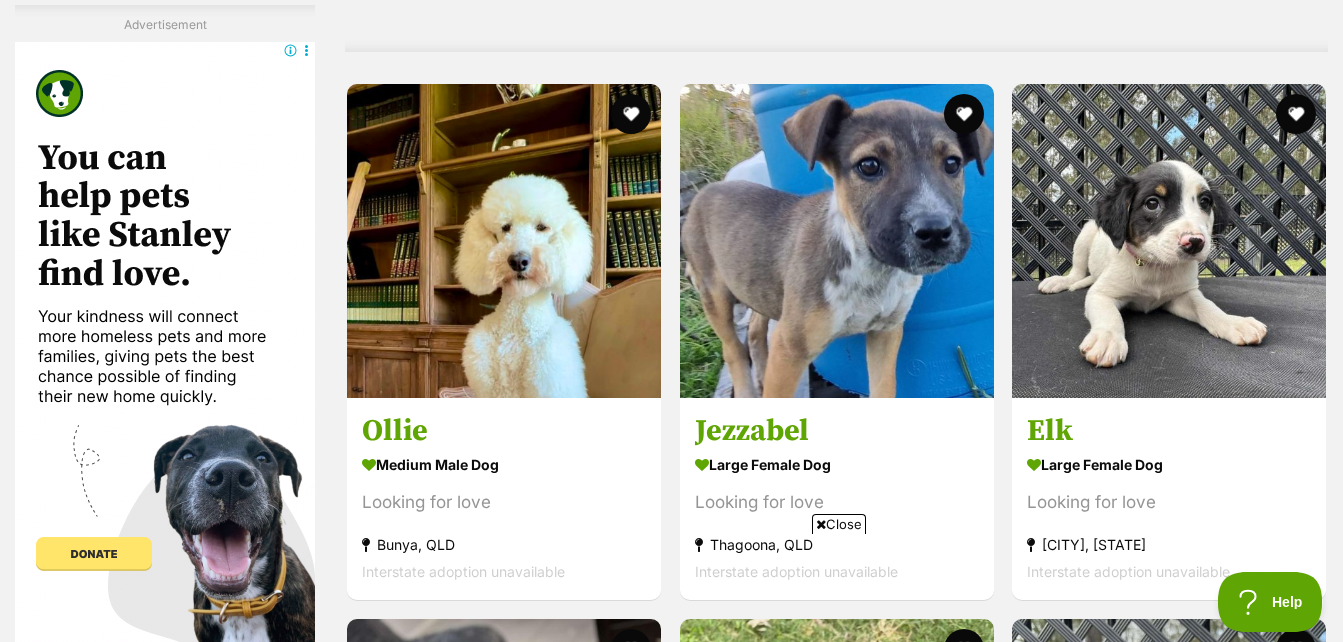 scroll, scrollTop: 6635, scrollLeft: 0, axis: vertical 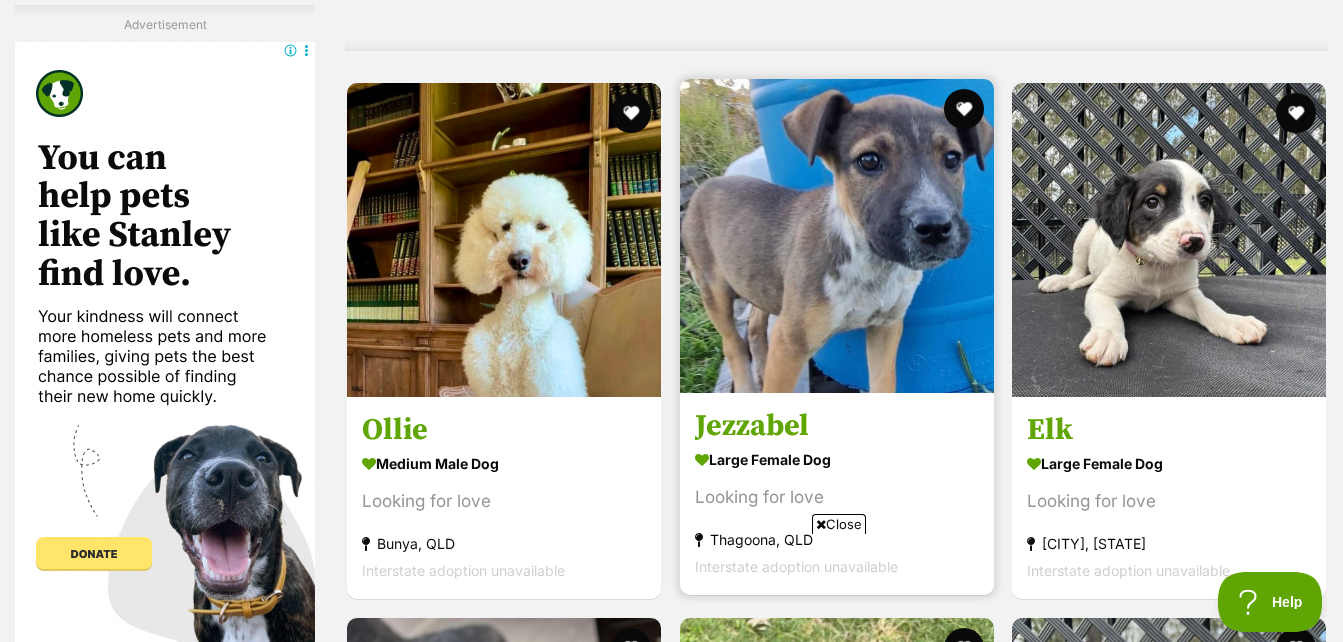 click at bounding box center [837, 236] 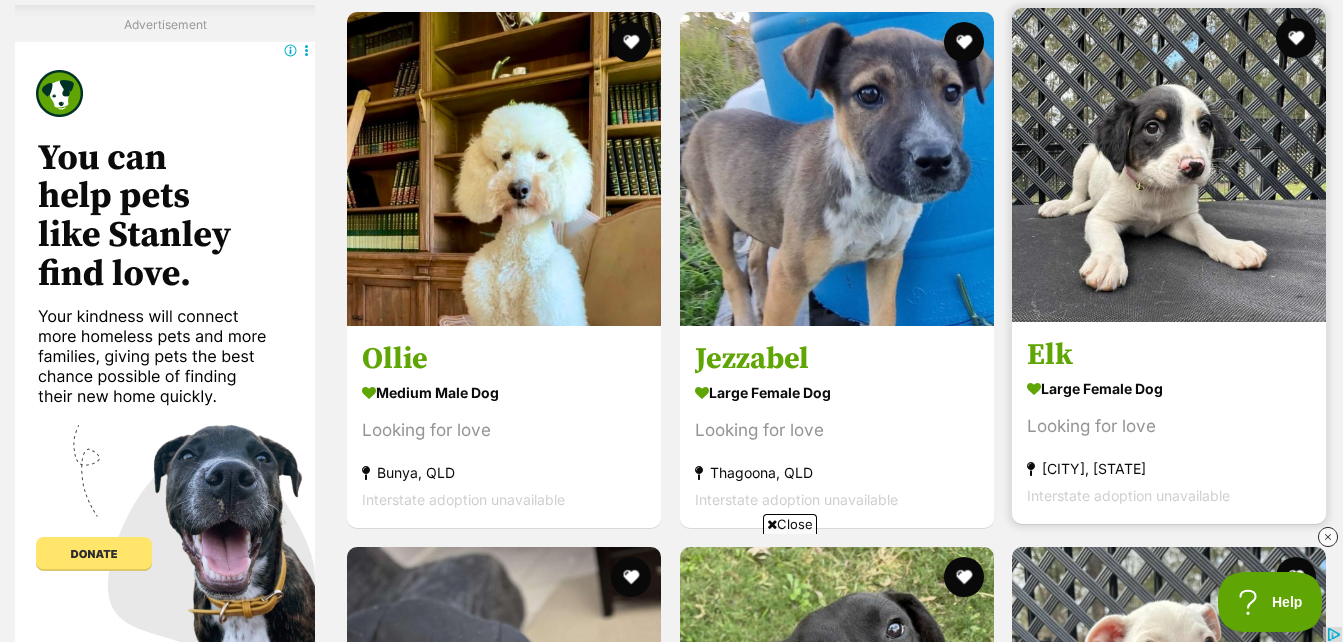 scroll, scrollTop: 0, scrollLeft: 0, axis: both 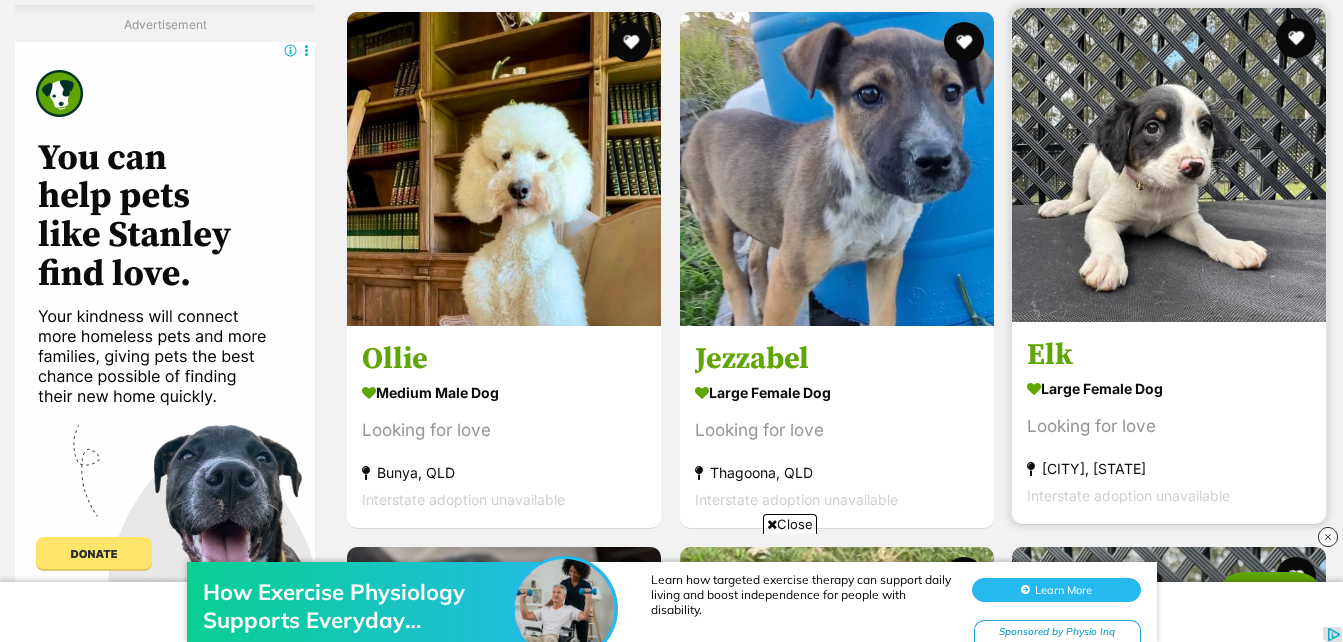click at bounding box center (1169, 165) 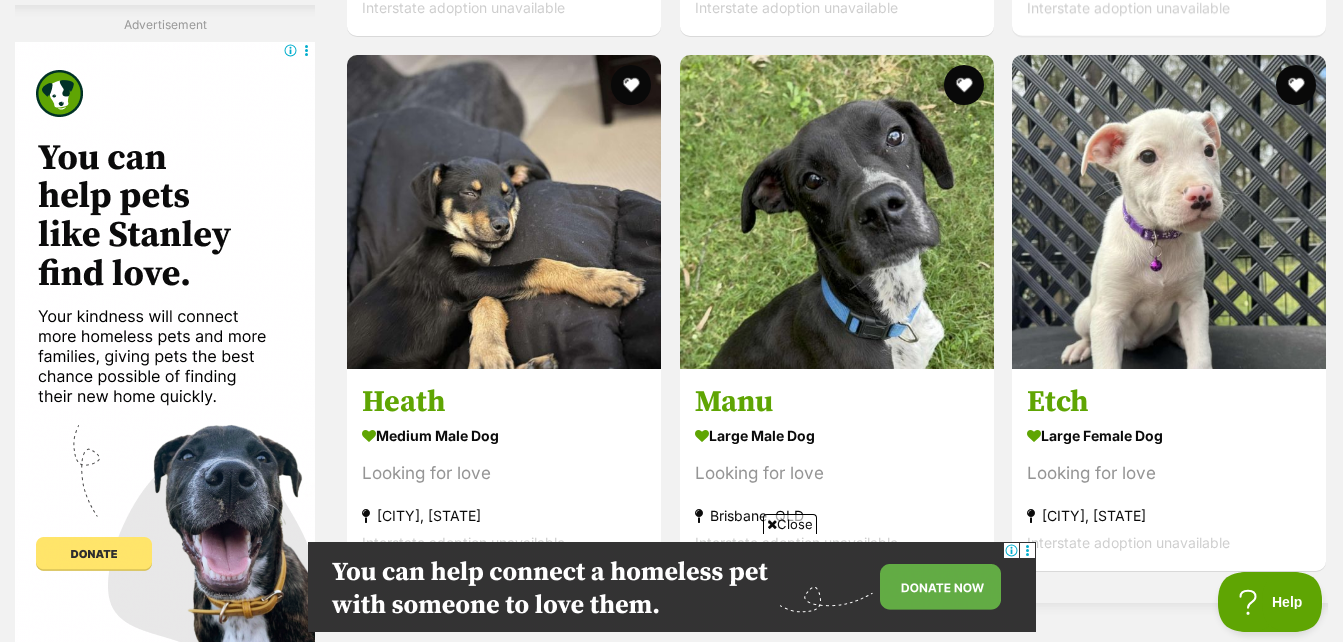 scroll, scrollTop: 7197, scrollLeft: 0, axis: vertical 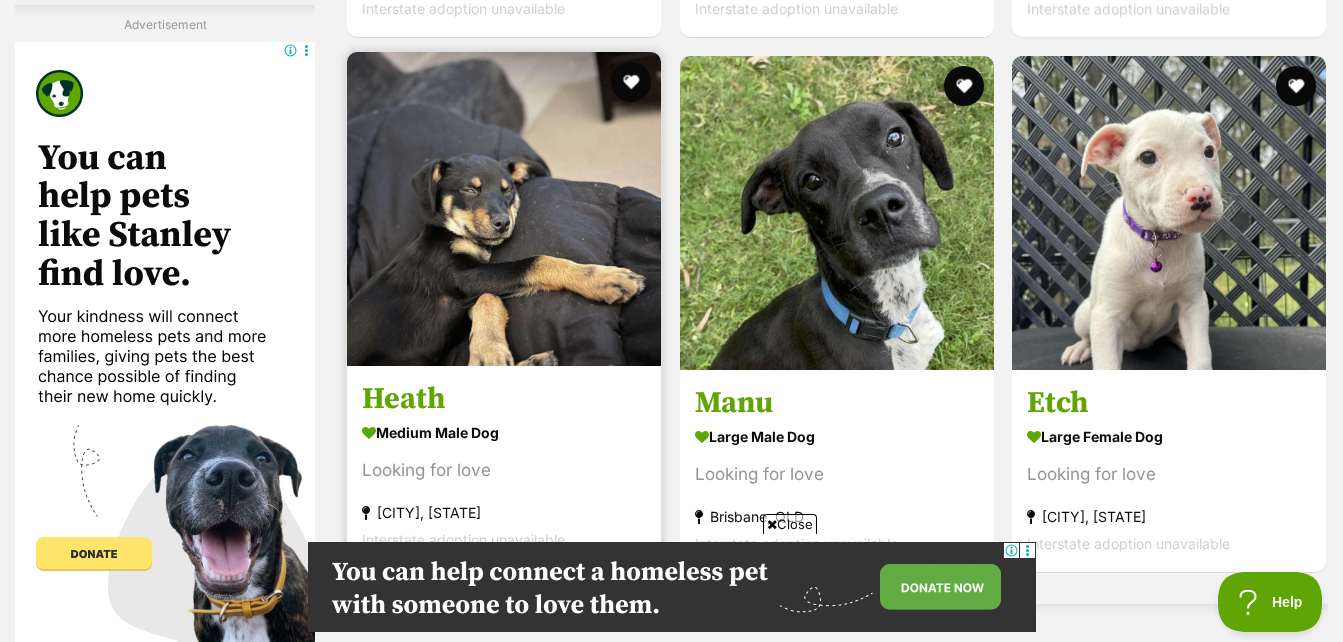 click at bounding box center (504, 209) 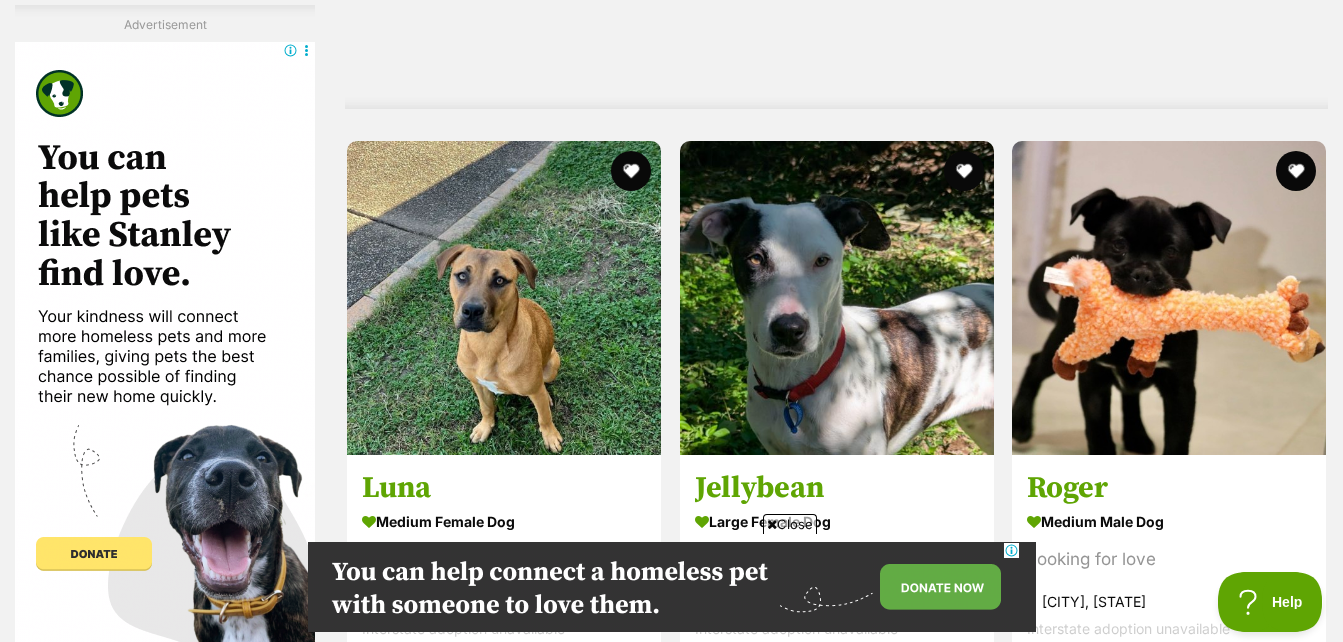 scroll, scrollTop: 0, scrollLeft: 0, axis: both 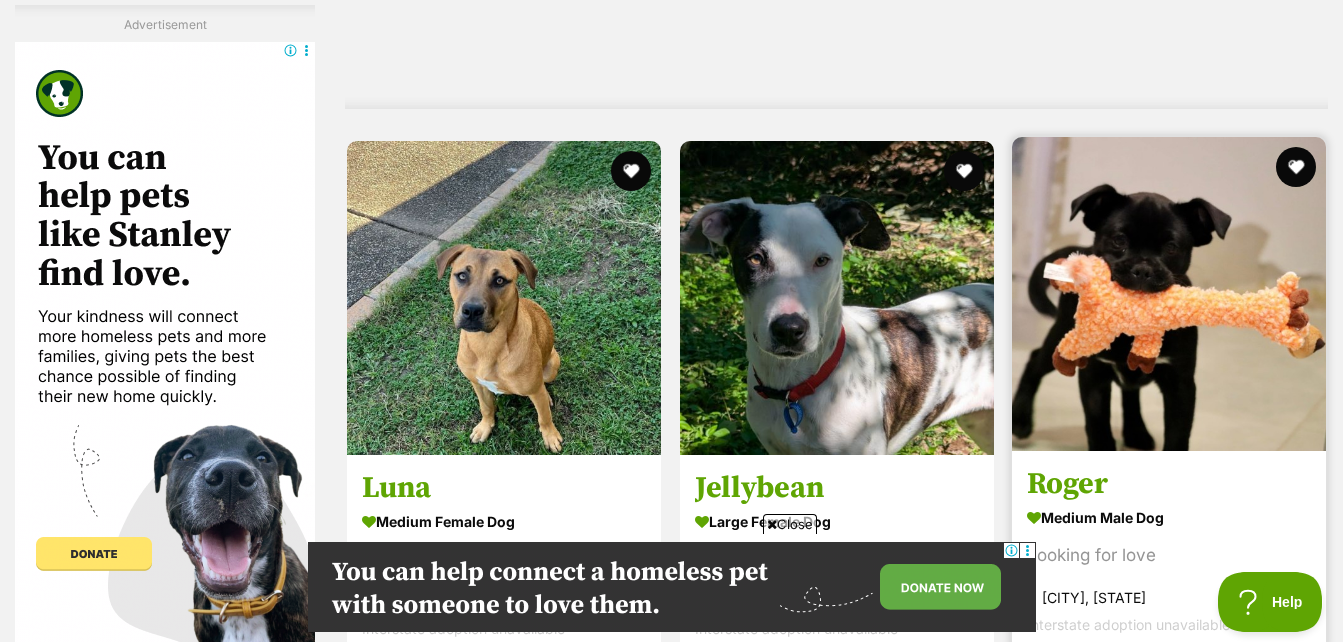 click at bounding box center [1169, 294] 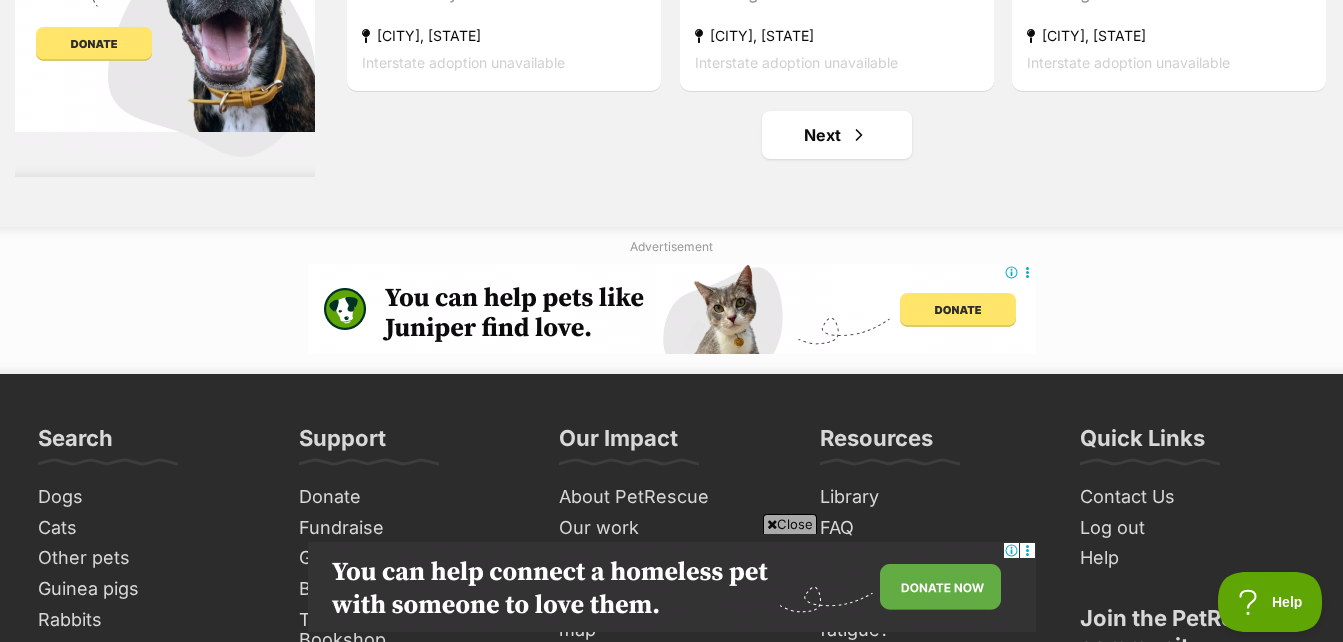 scroll, scrollTop: 13936, scrollLeft: 0, axis: vertical 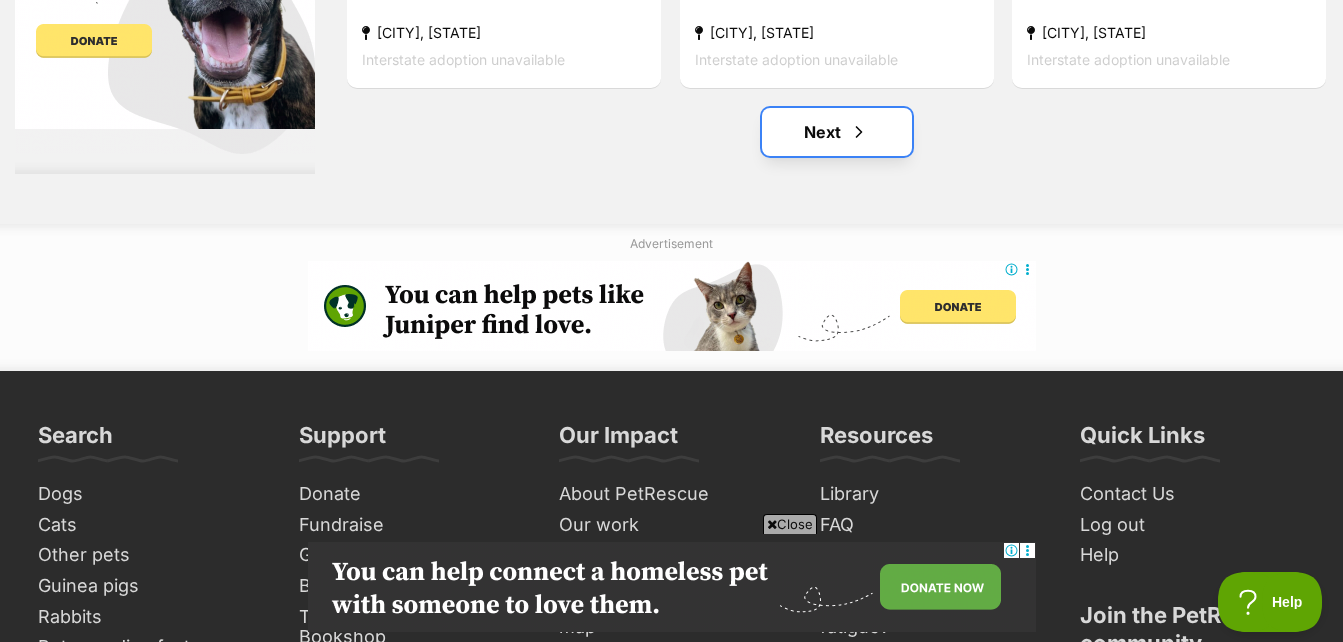 click at bounding box center [859, 132] 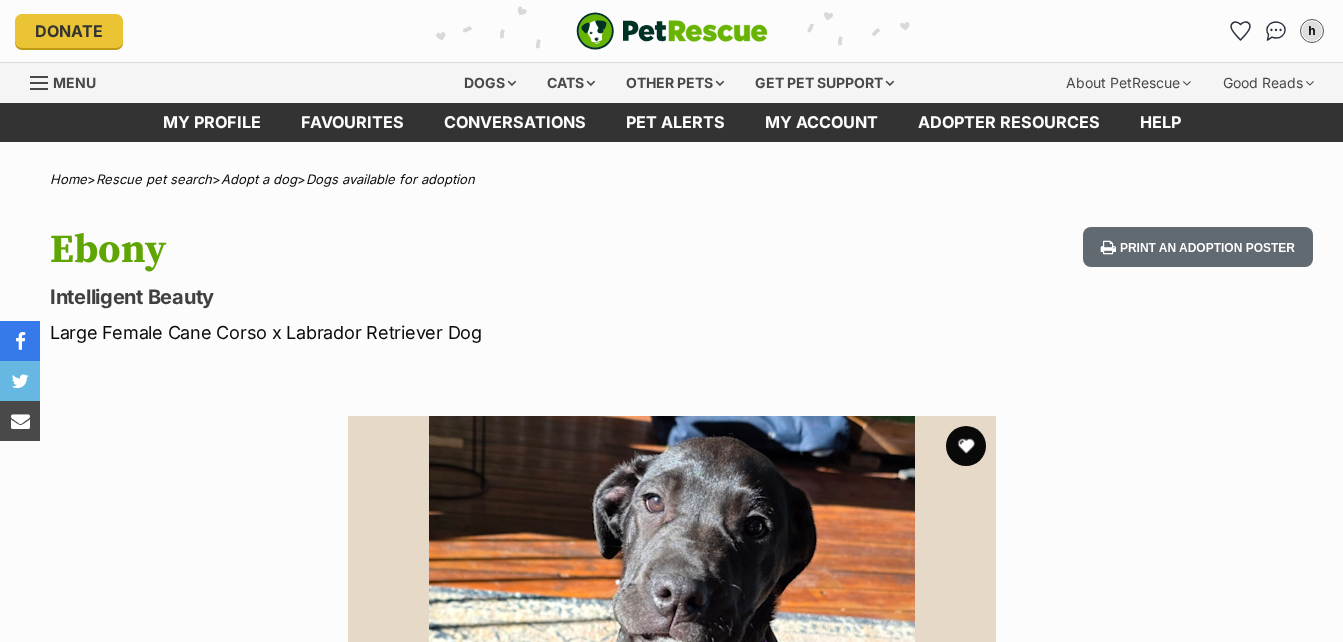 scroll, scrollTop: 0, scrollLeft: 0, axis: both 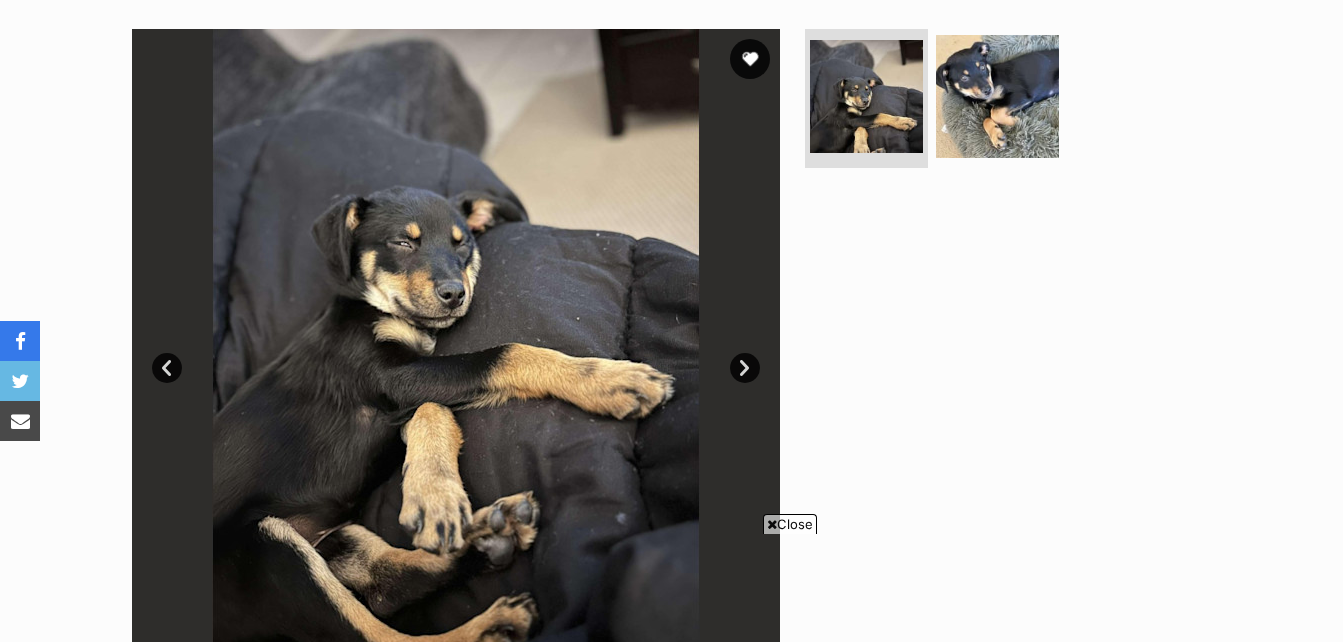 click on "Next" at bounding box center [745, 368] 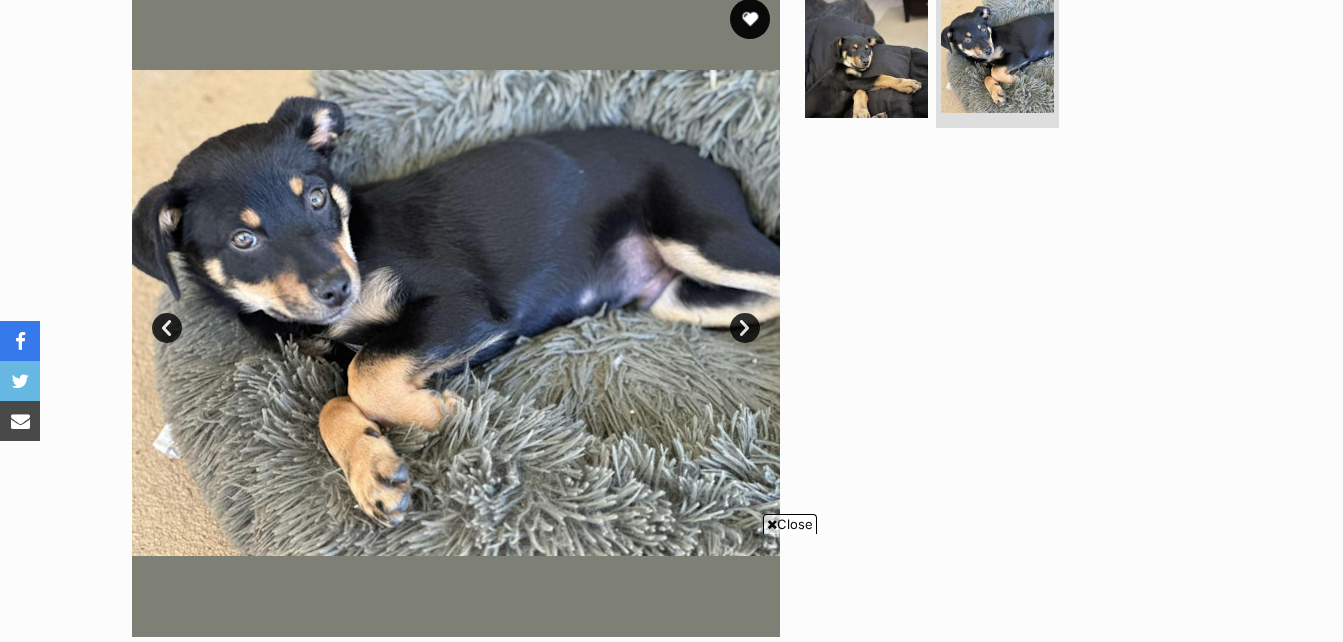 scroll, scrollTop: 426, scrollLeft: 0, axis: vertical 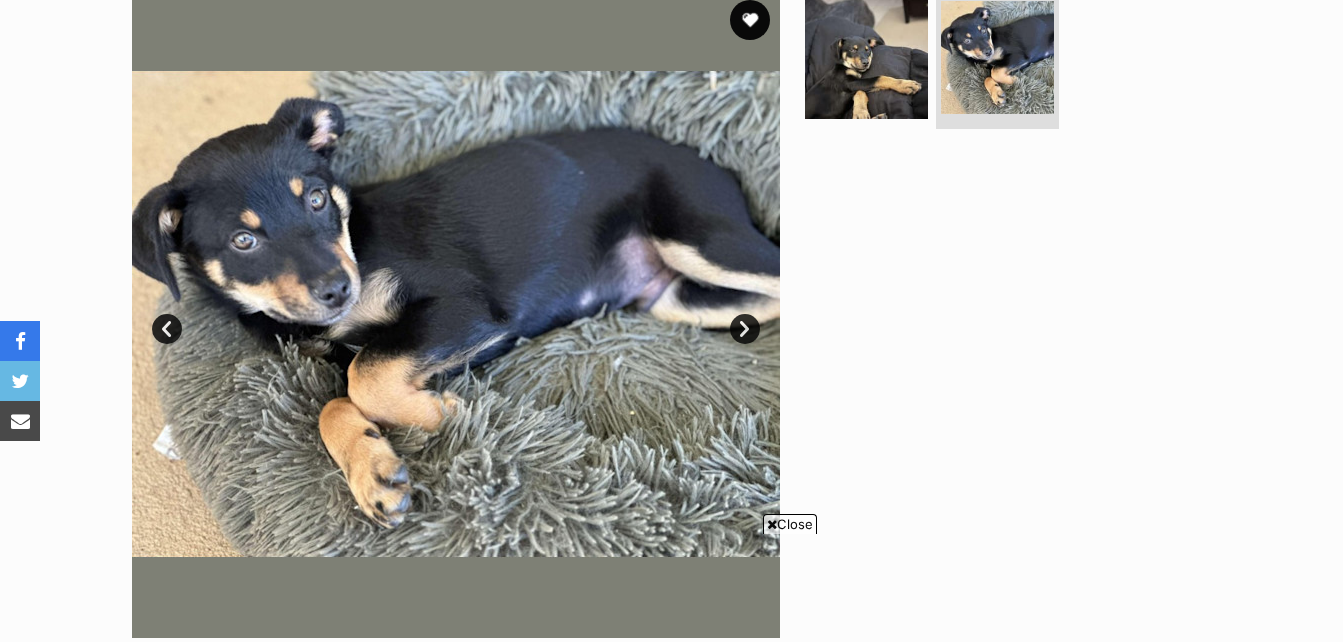 click on "Next" at bounding box center [745, 329] 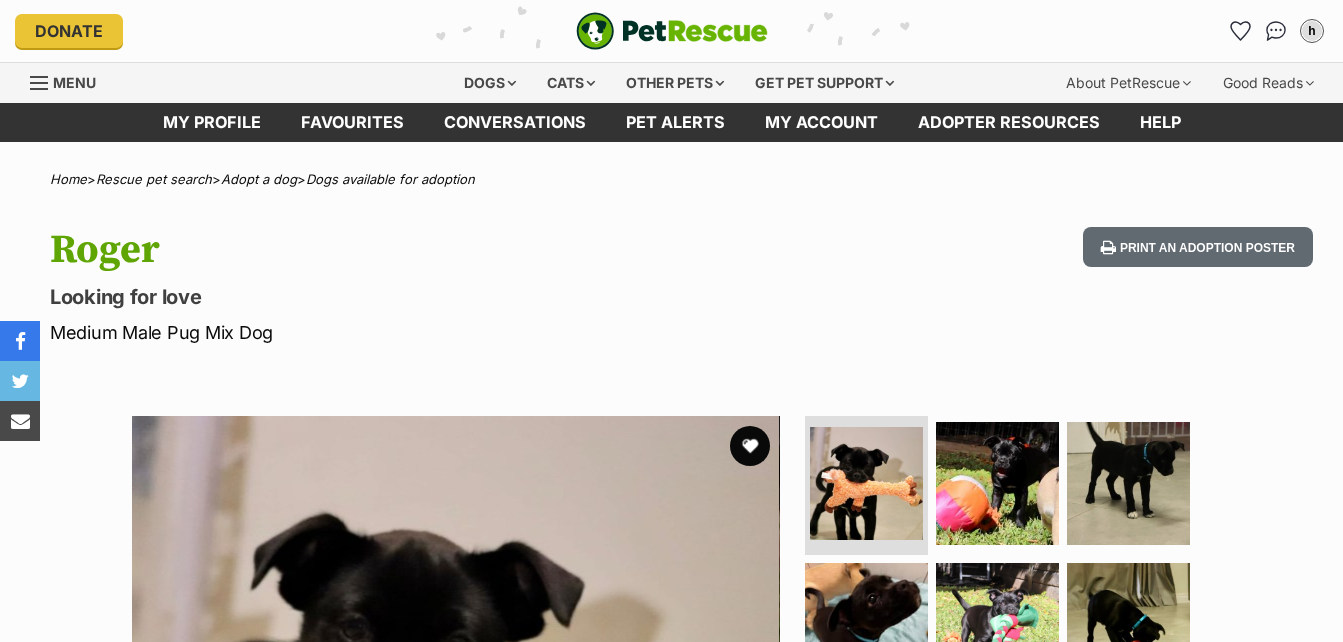scroll, scrollTop: 0, scrollLeft: 0, axis: both 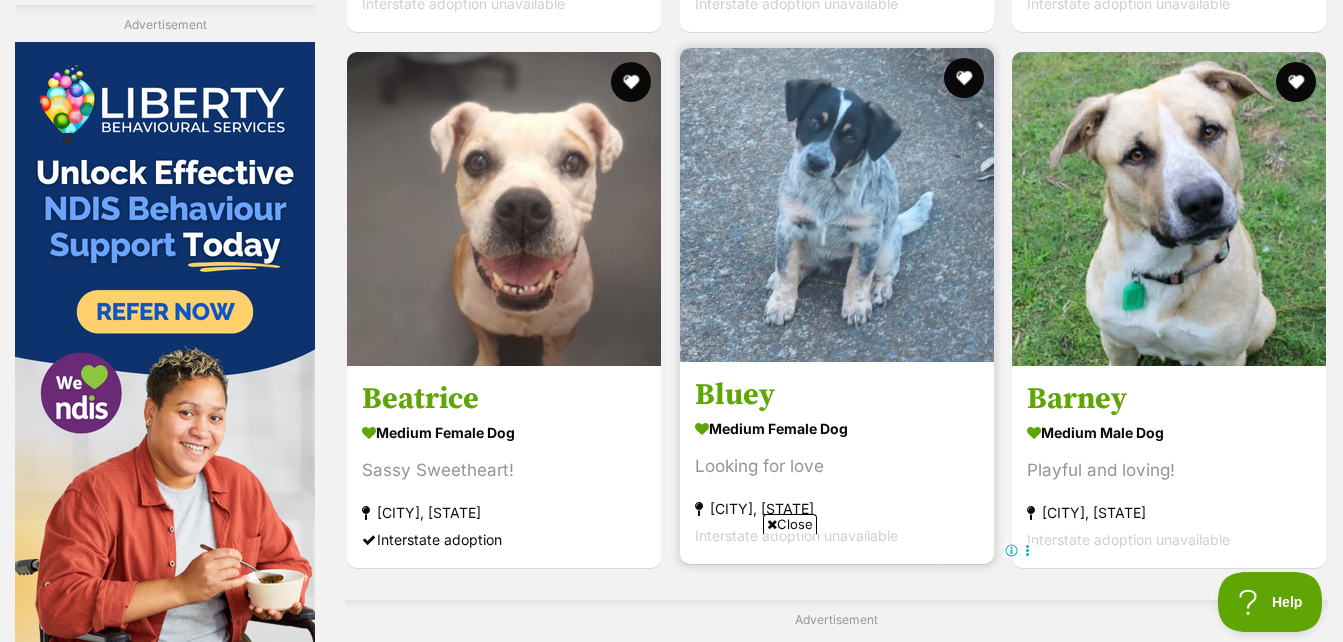 click at bounding box center (837, 205) 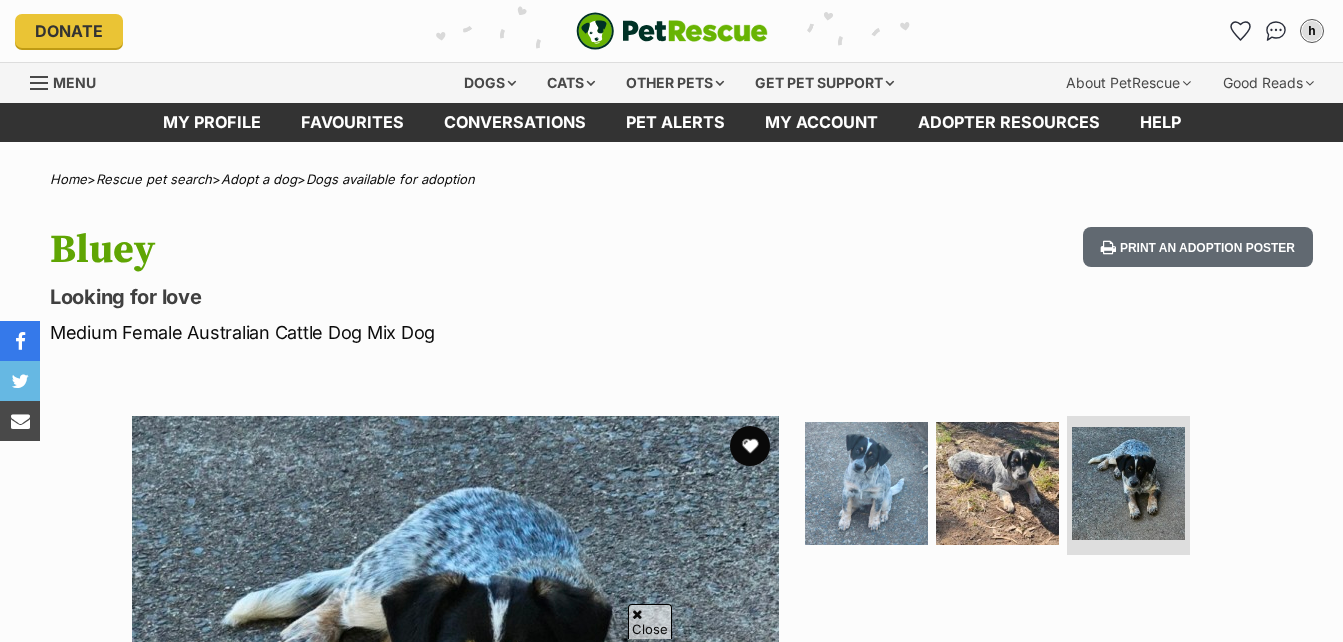 scroll, scrollTop: 821, scrollLeft: 0, axis: vertical 